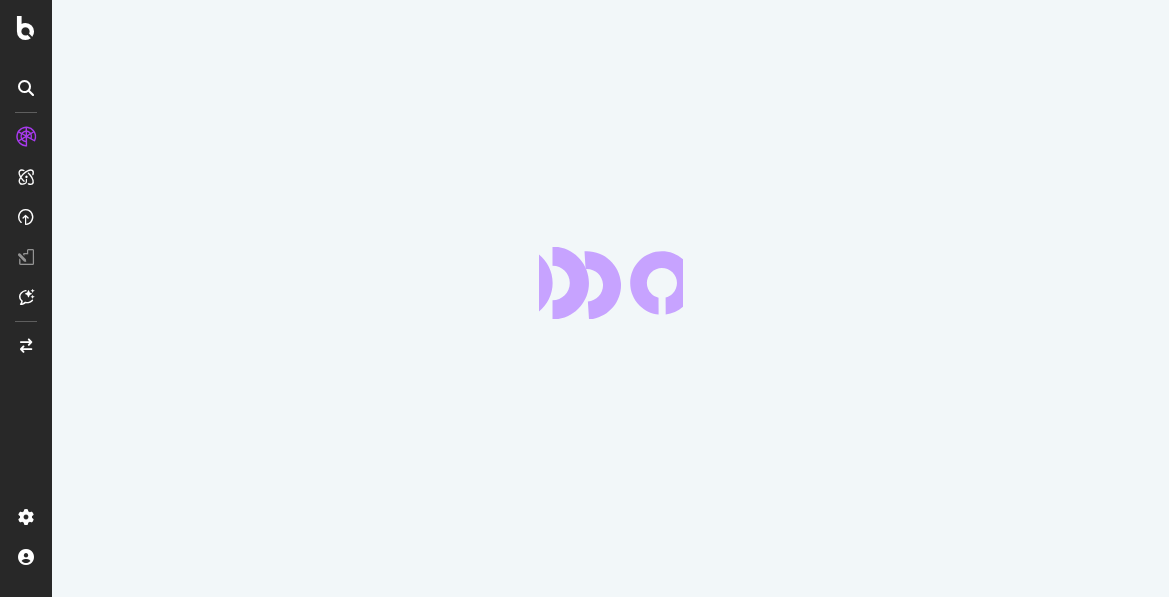 scroll, scrollTop: 0, scrollLeft: 0, axis: both 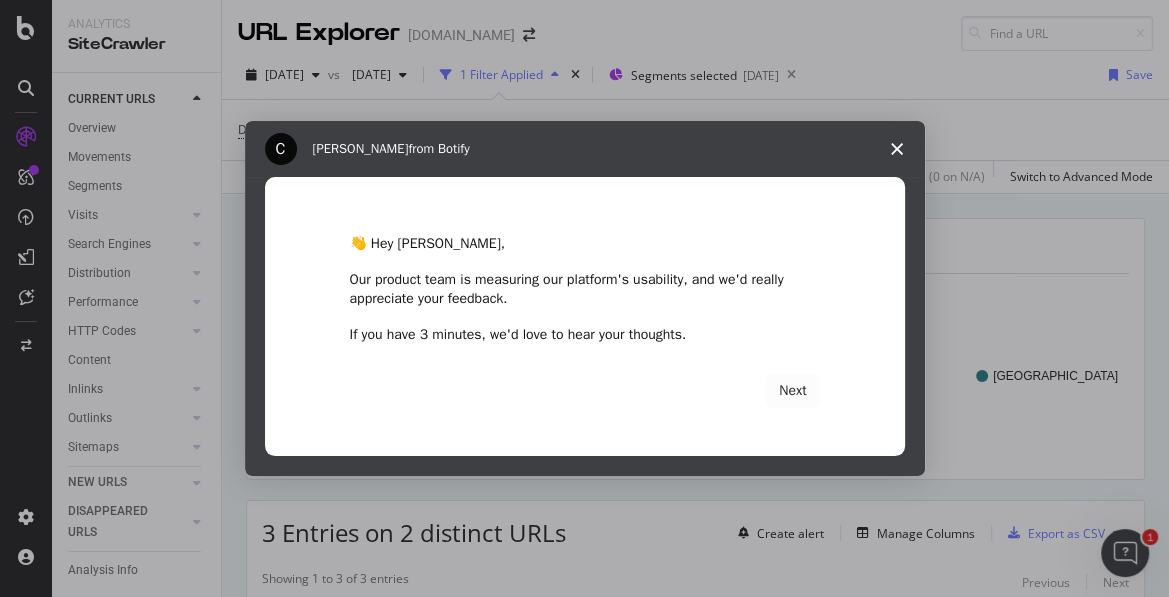 click at bounding box center [897, 149] 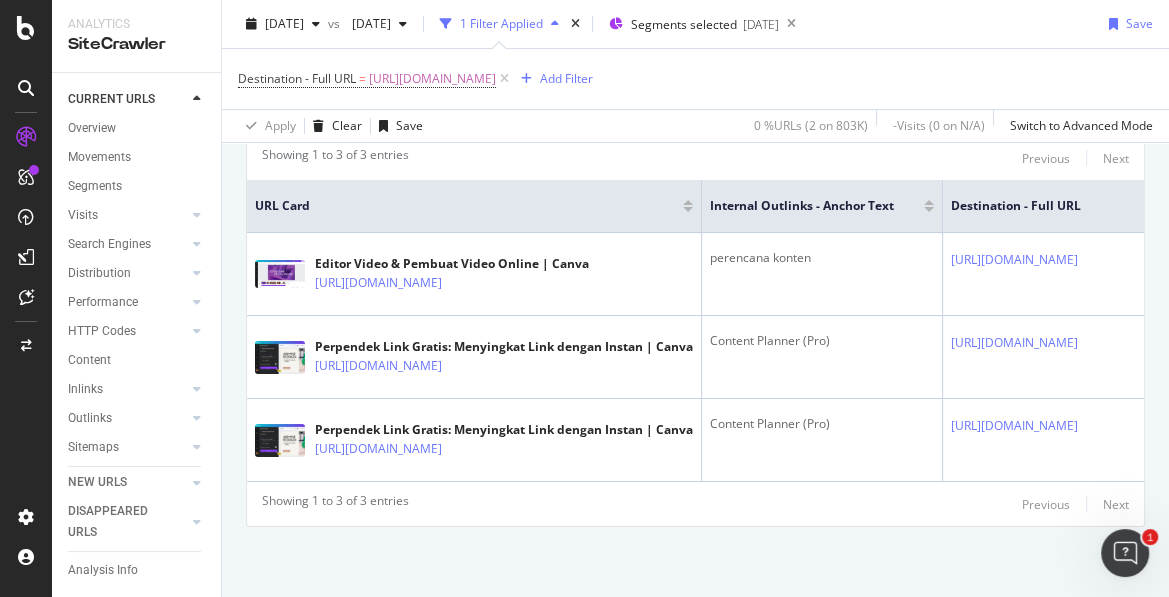 scroll, scrollTop: 341, scrollLeft: 0, axis: vertical 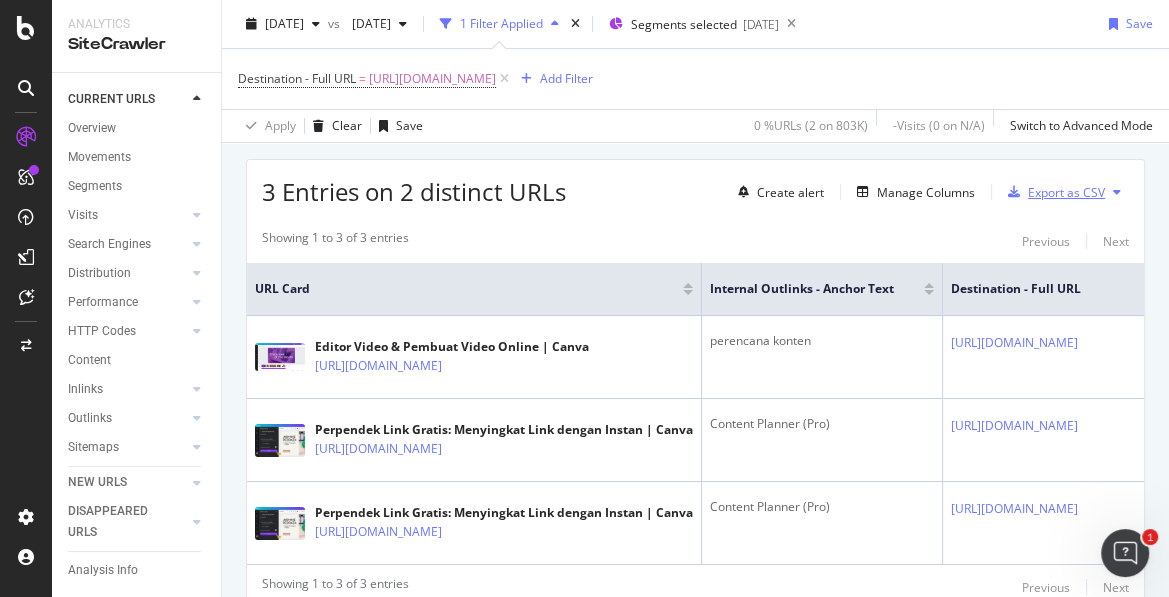 click on "Export as CSV" at bounding box center [1066, 192] 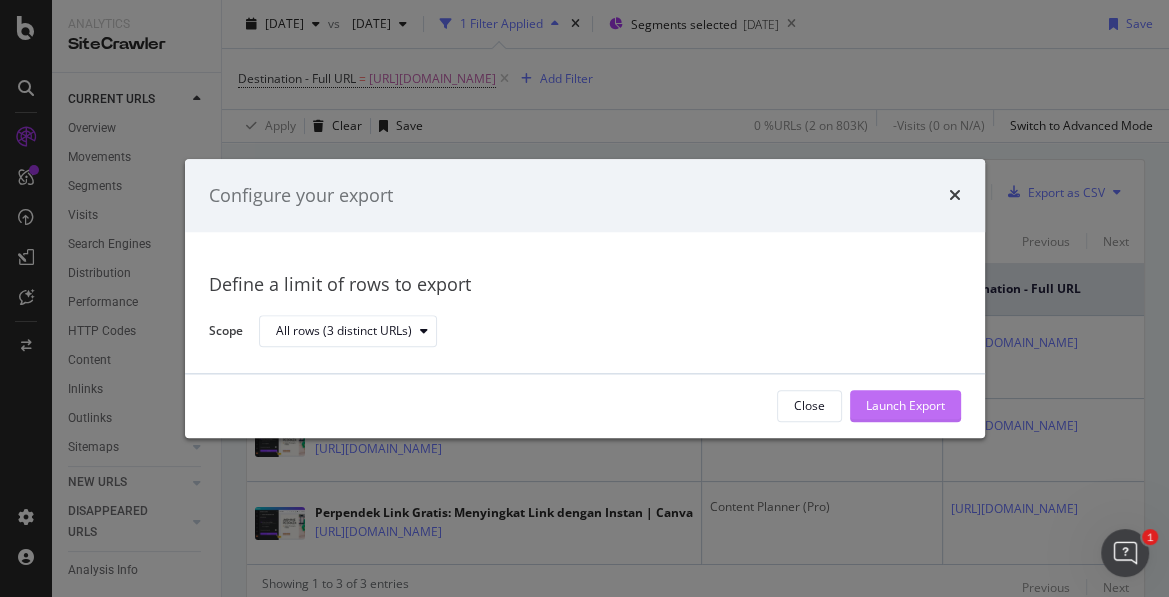 click on "Launch Export" at bounding box center (905, 406) 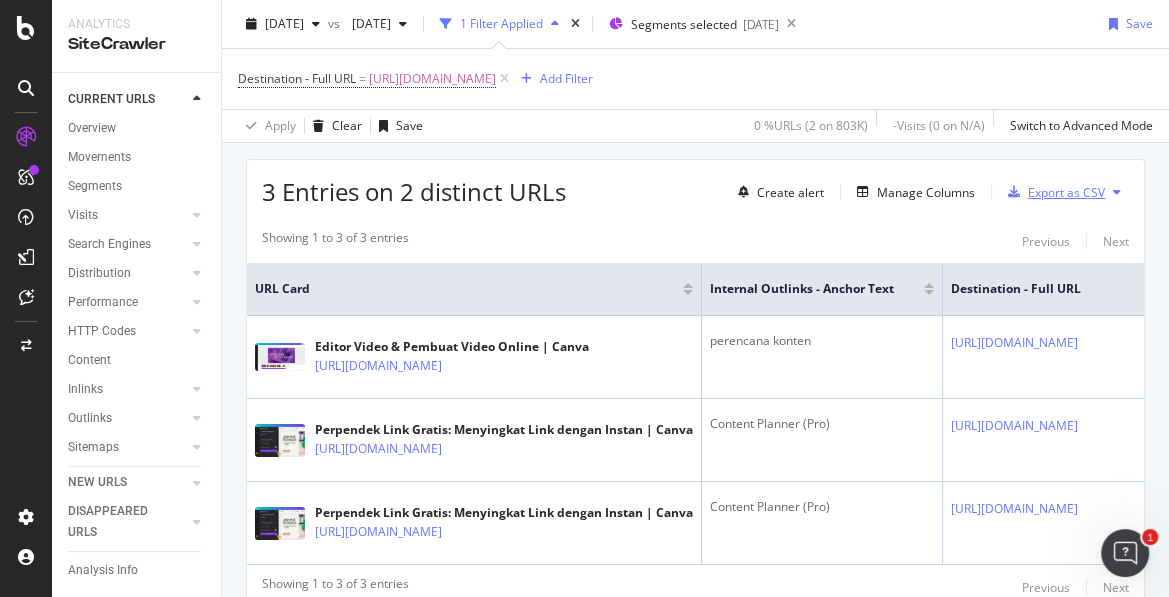 scroll, scrollTop: 311, scrollLeft: 0, axis: vertical 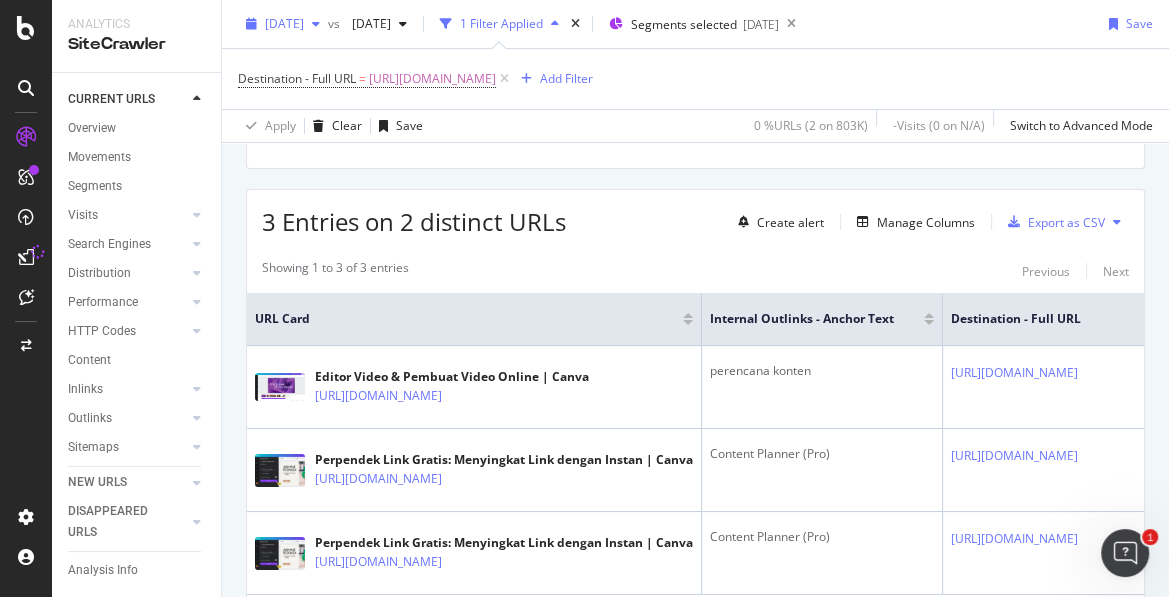 click on "[DATE]" at bounding box center (284, 23) 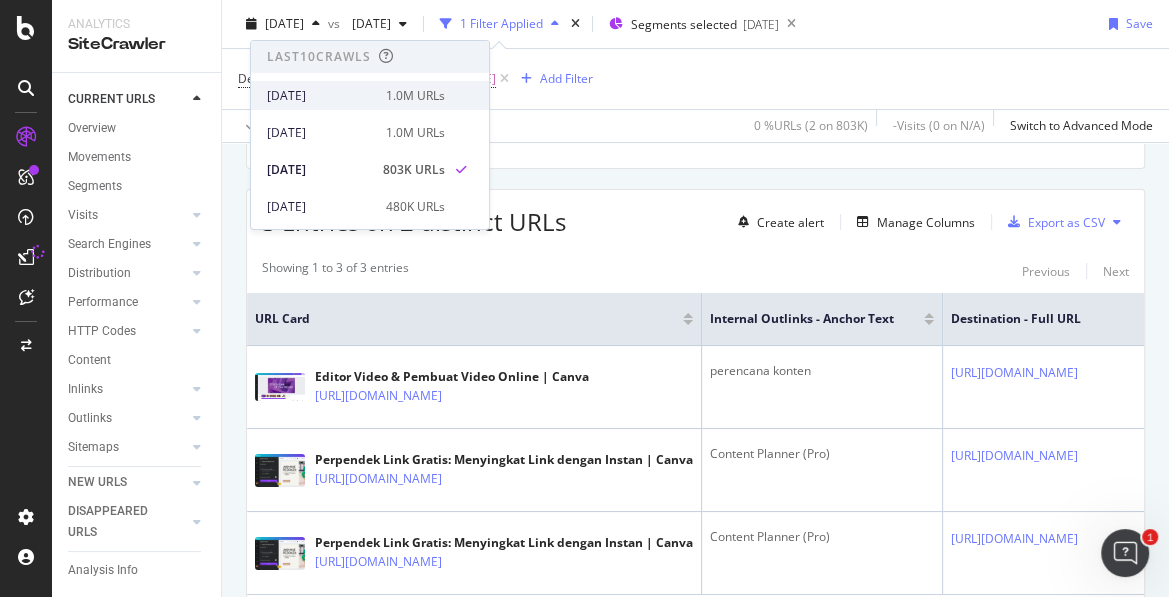 click on "[DATE]" at bounding box center (320, 96) 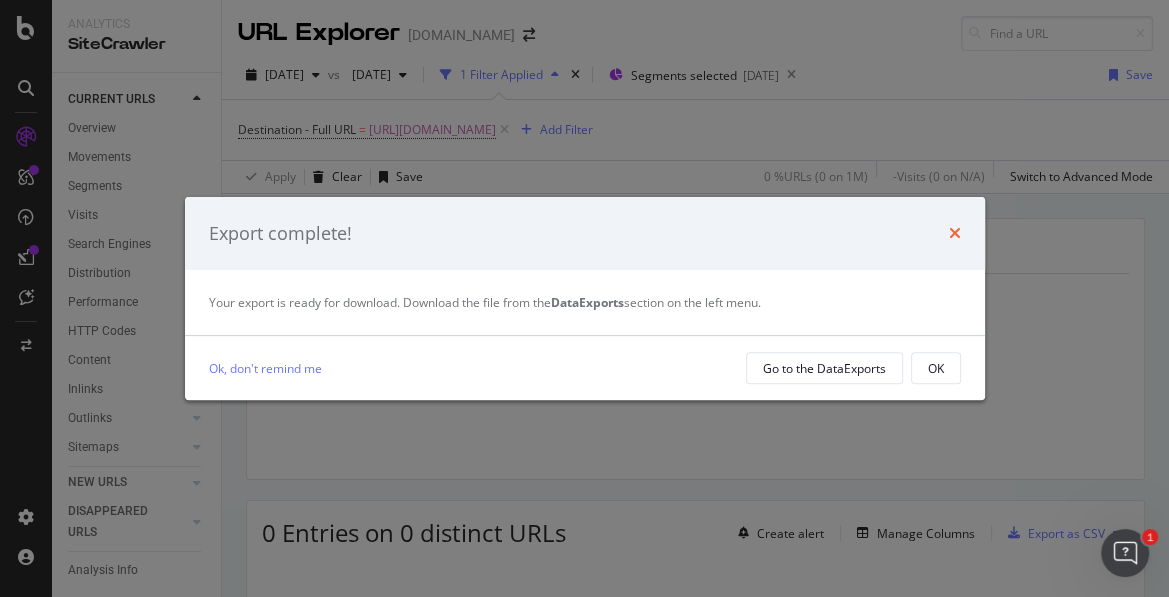 click at bounding box center (955, 233) 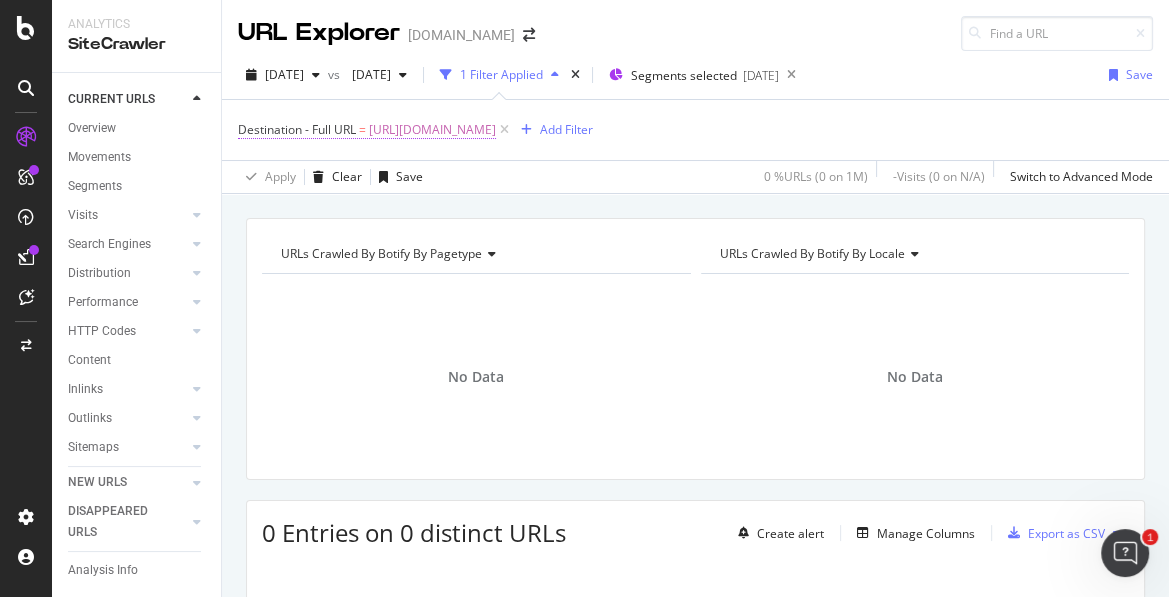 click on "[URL][DOMAIN_NAME]" at bounding box center [432, 130] 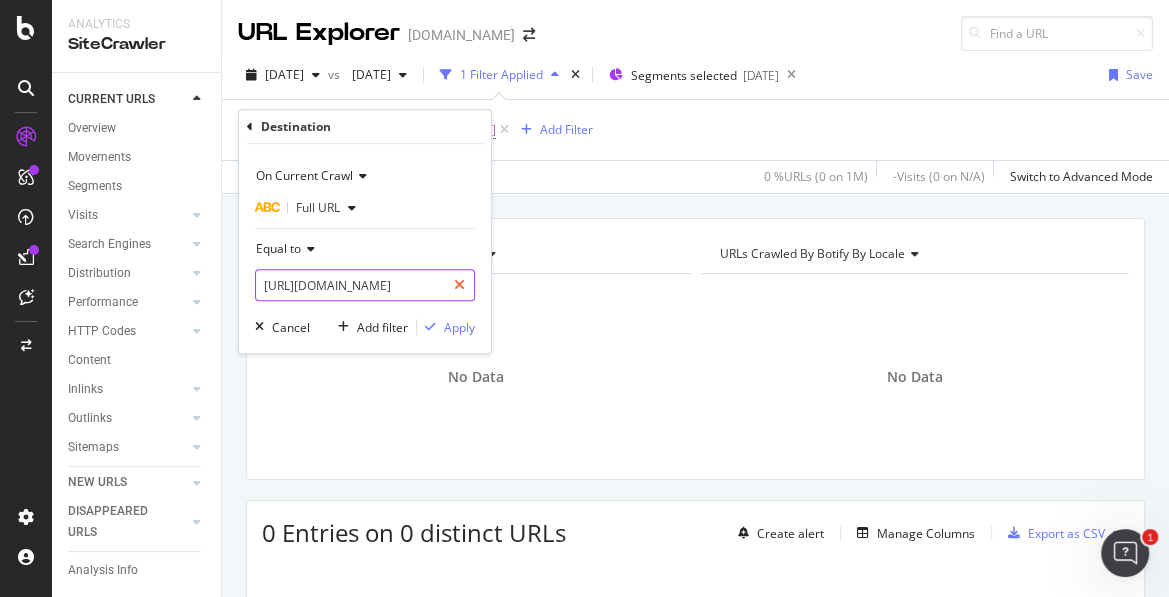 click at bounding box center [459, 285] 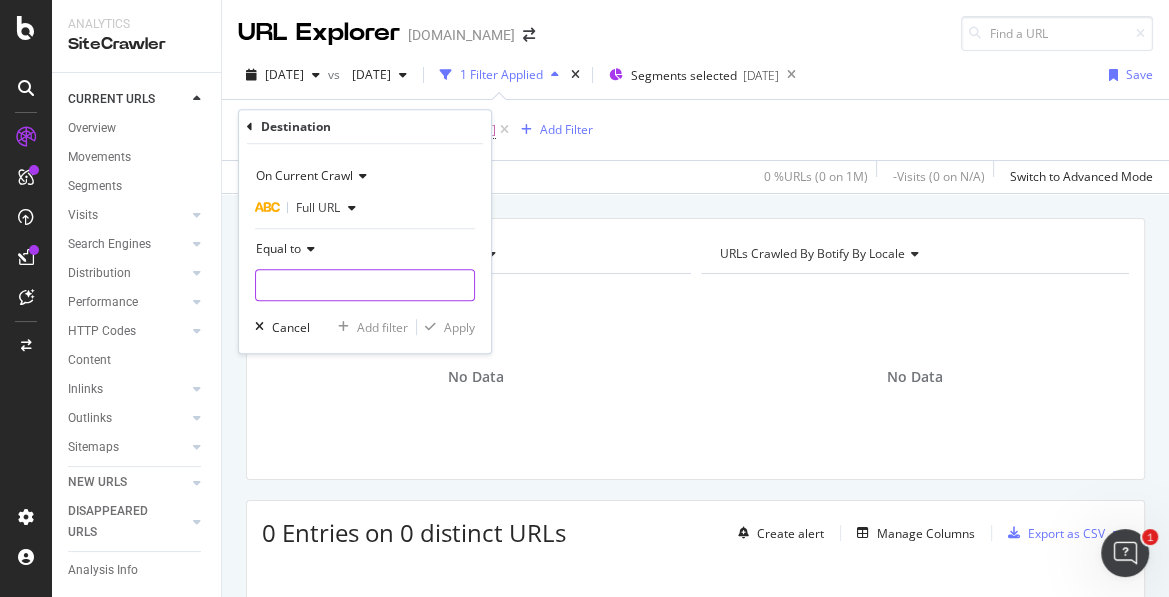 click at bounding box center [365, 285] 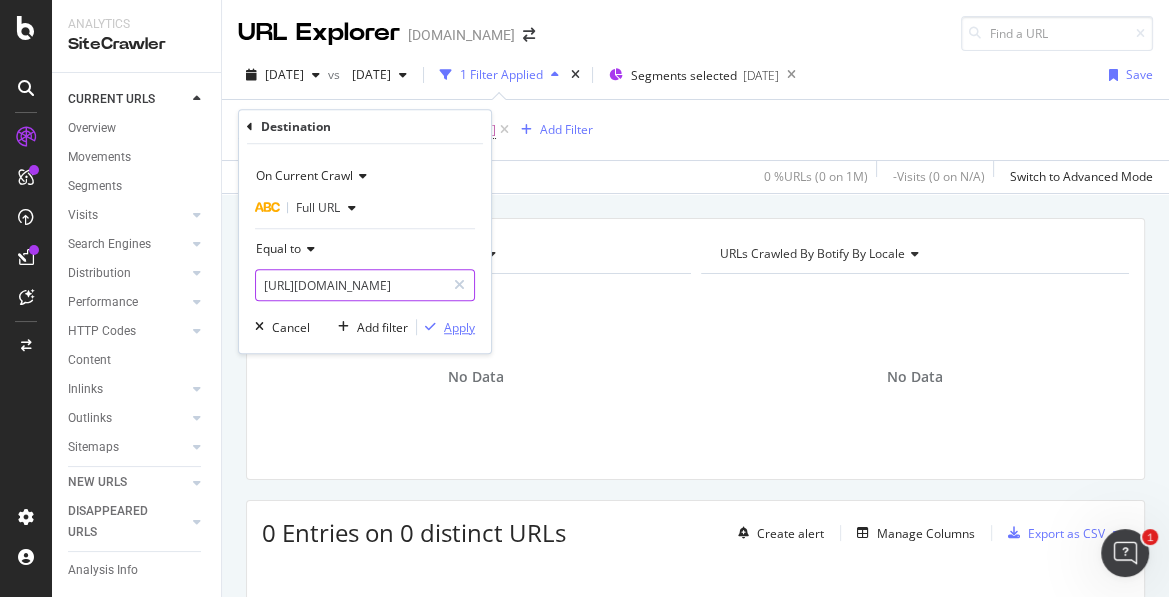 type on "[URL][DOMAIN_NAME]" 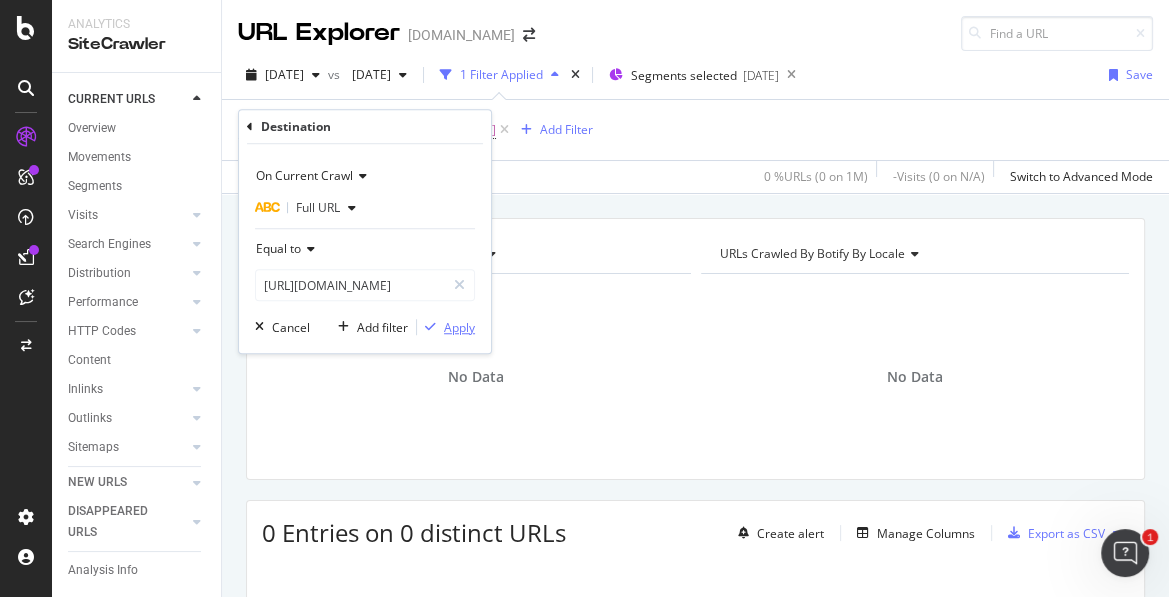 scroll, scrollTop: 0, scrollLeft: 0, axis: both 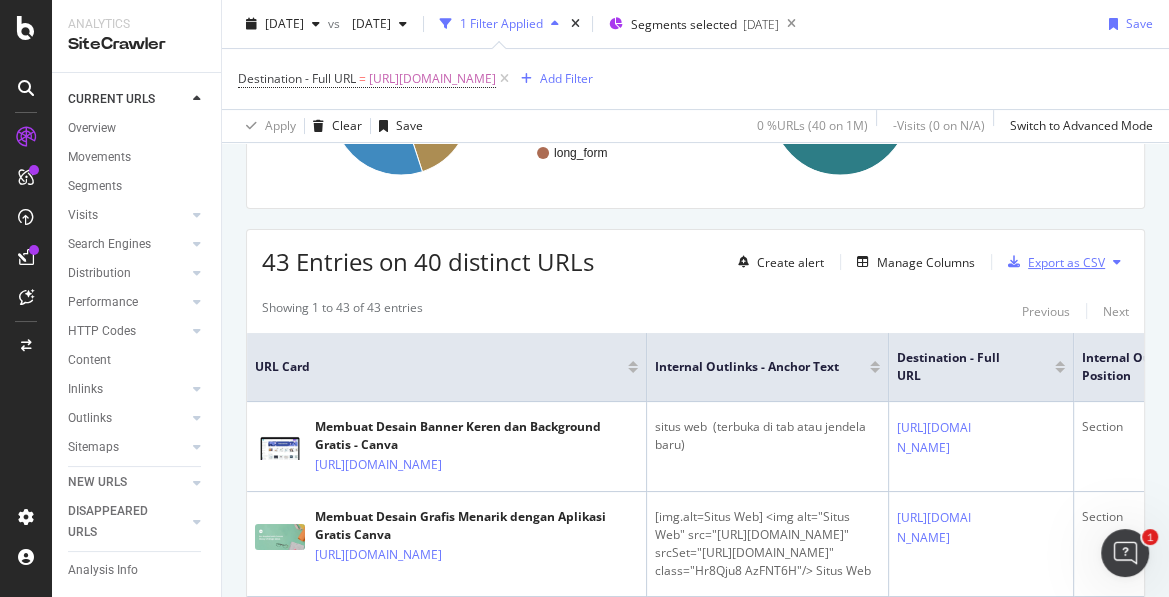 click on "Export as CSV" at bounding box center (1066, 262) 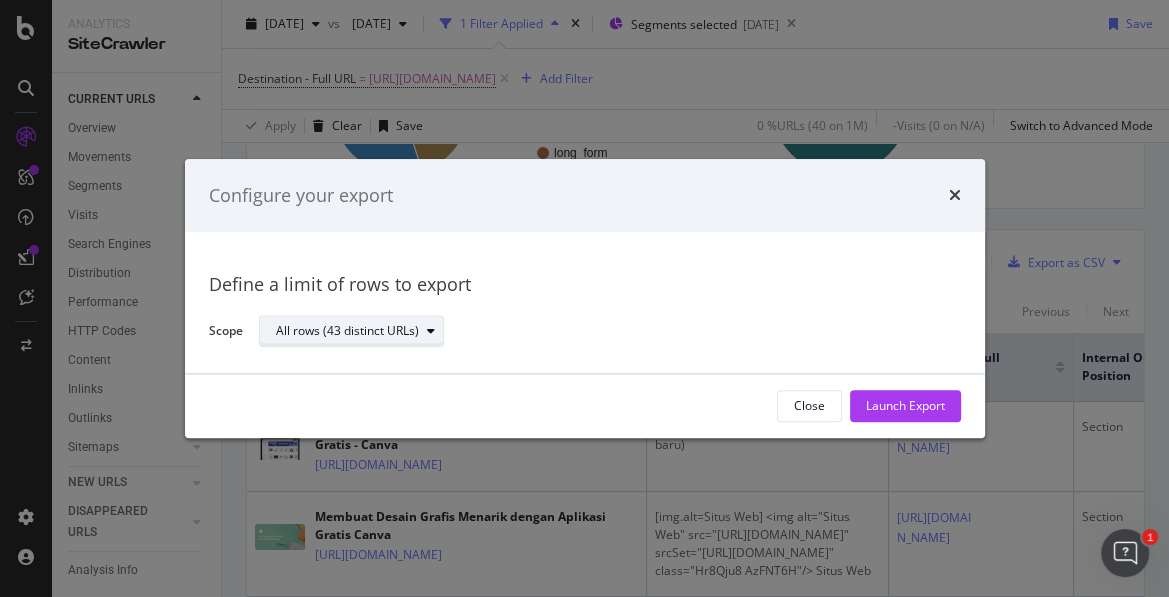 click on "All rows (43 distinct URLs)" at bounding box center (359, 332) 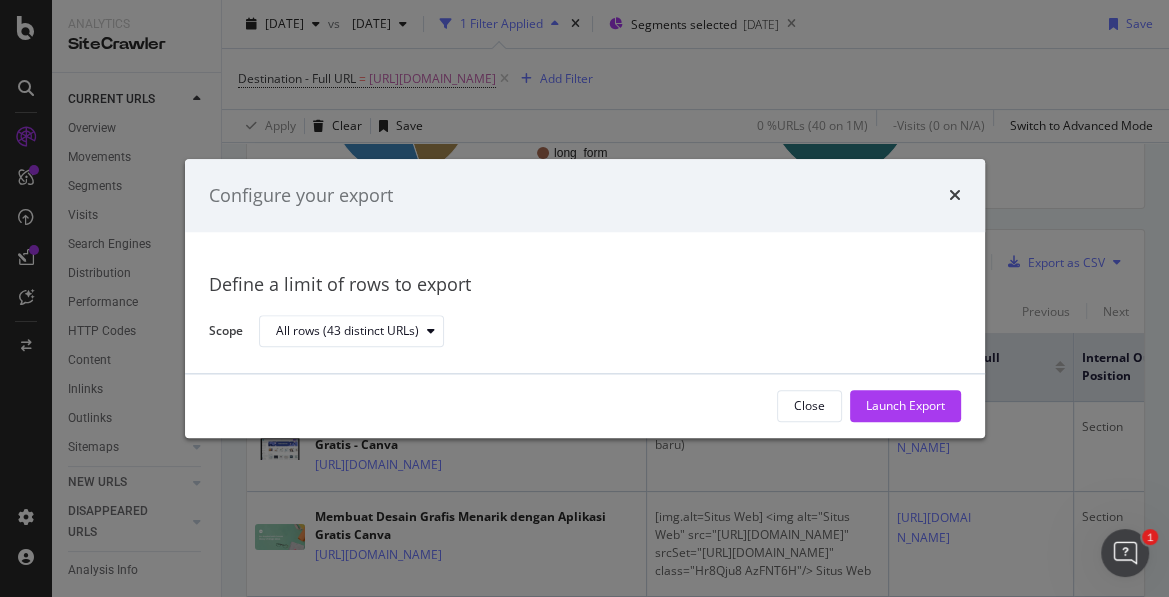 click on "Close Launch Export" at bounding box center [585, 406] 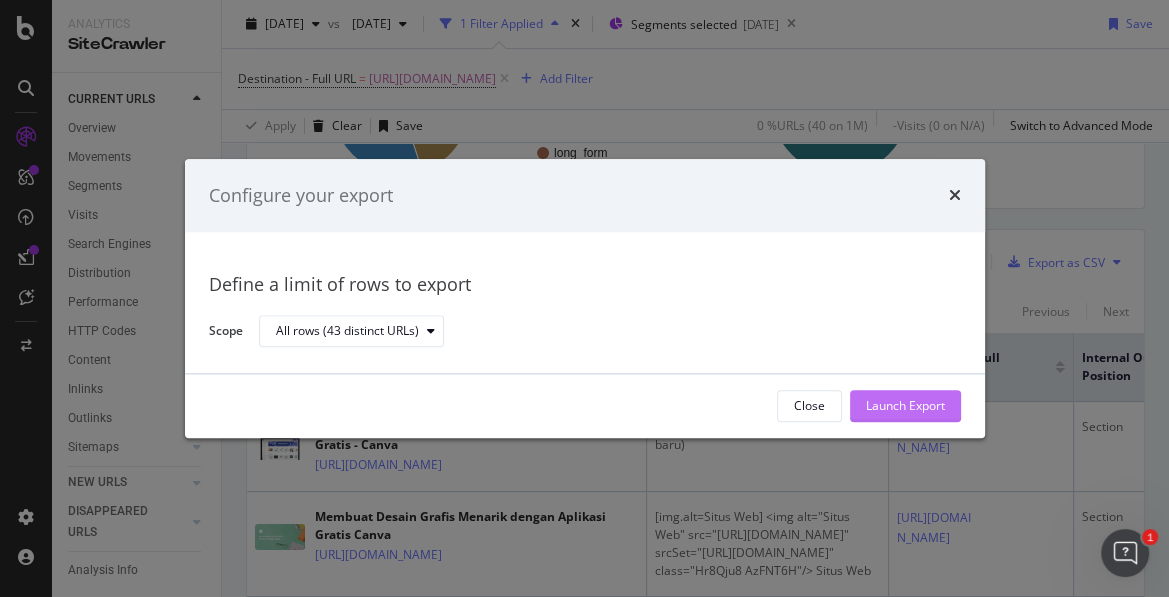 click on "Launch Export" at bounding box center (905, 406) 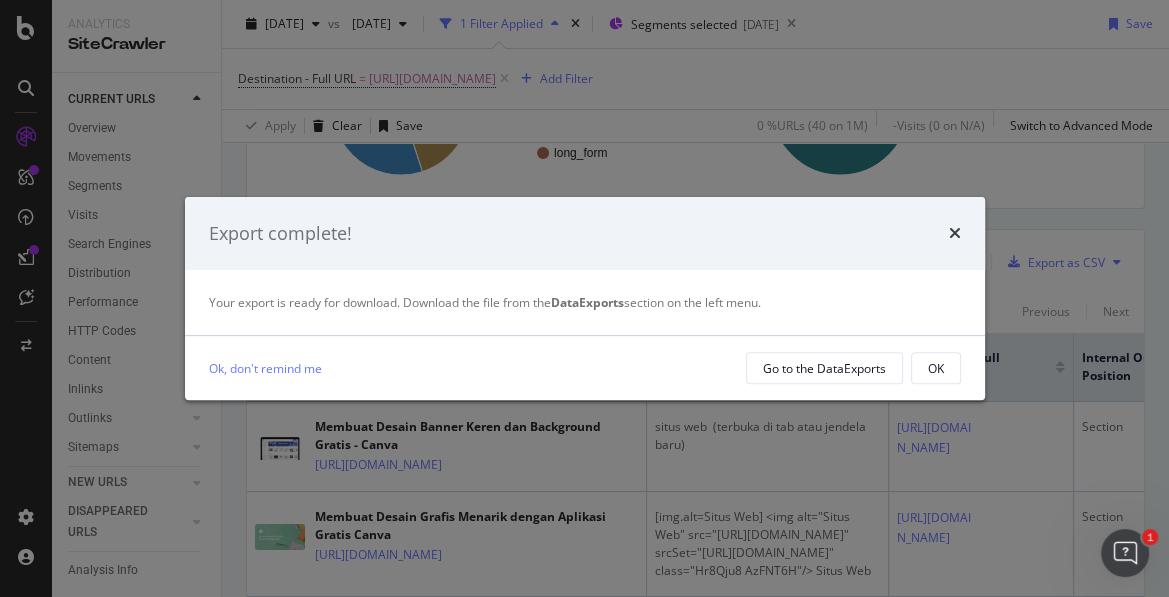 click on "Export complete!" at bounding box center [585, 234] 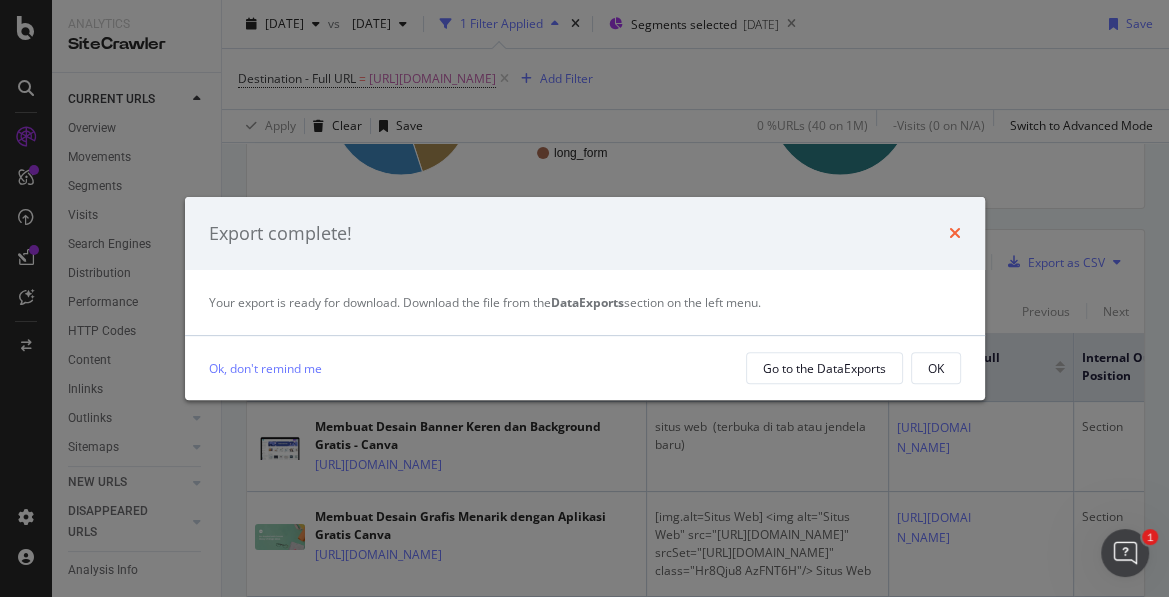 click at bounding box center (955, 233) 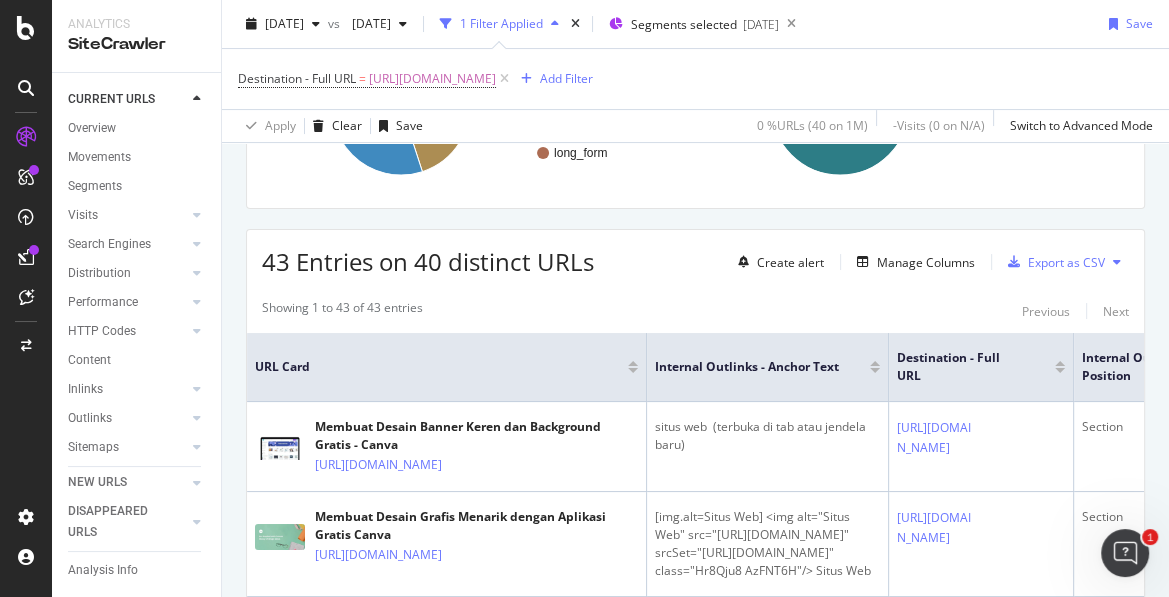 scroll, scrollTop: 87, scrollLeft: 0, axis: vertical 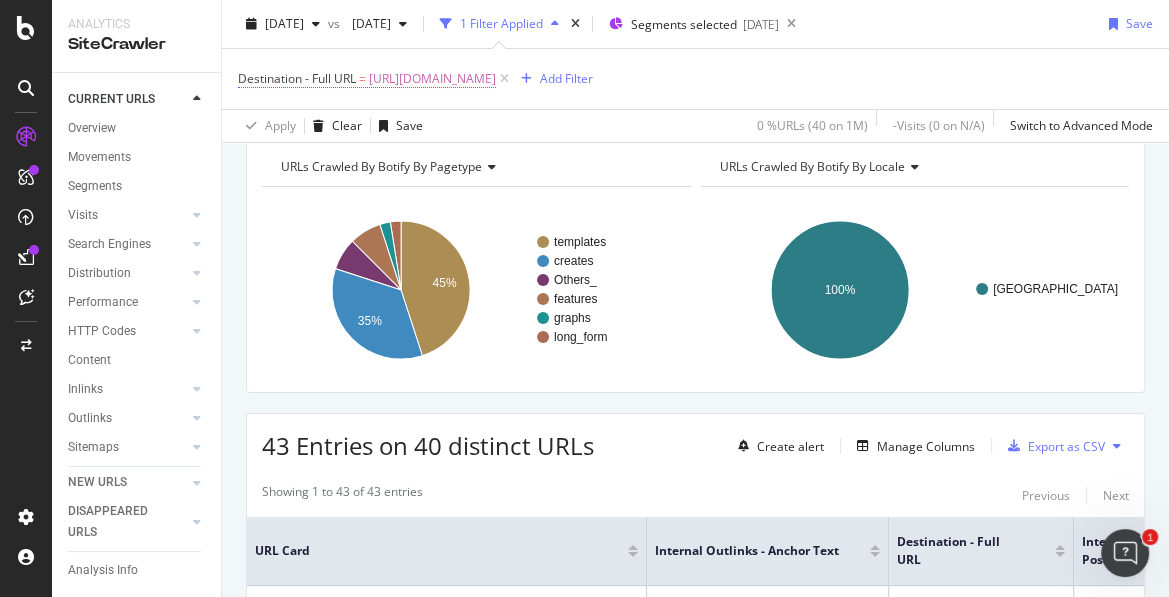 click on "[URL][DOMAIN_NAME]" at bounding box center (432, 79) 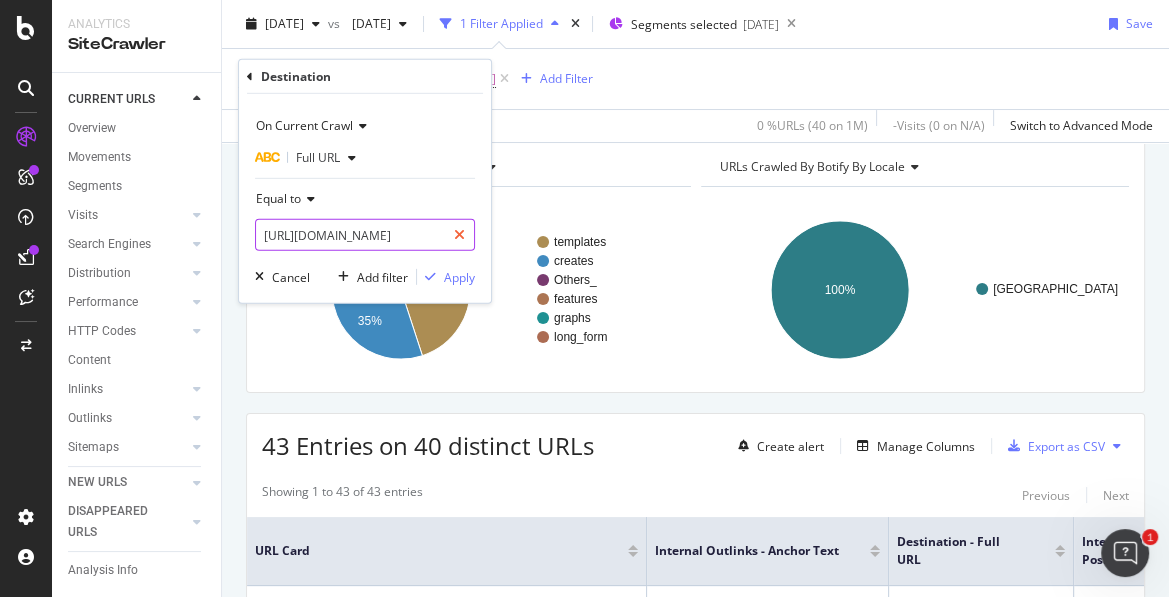 click at bounding box center (459, 235) 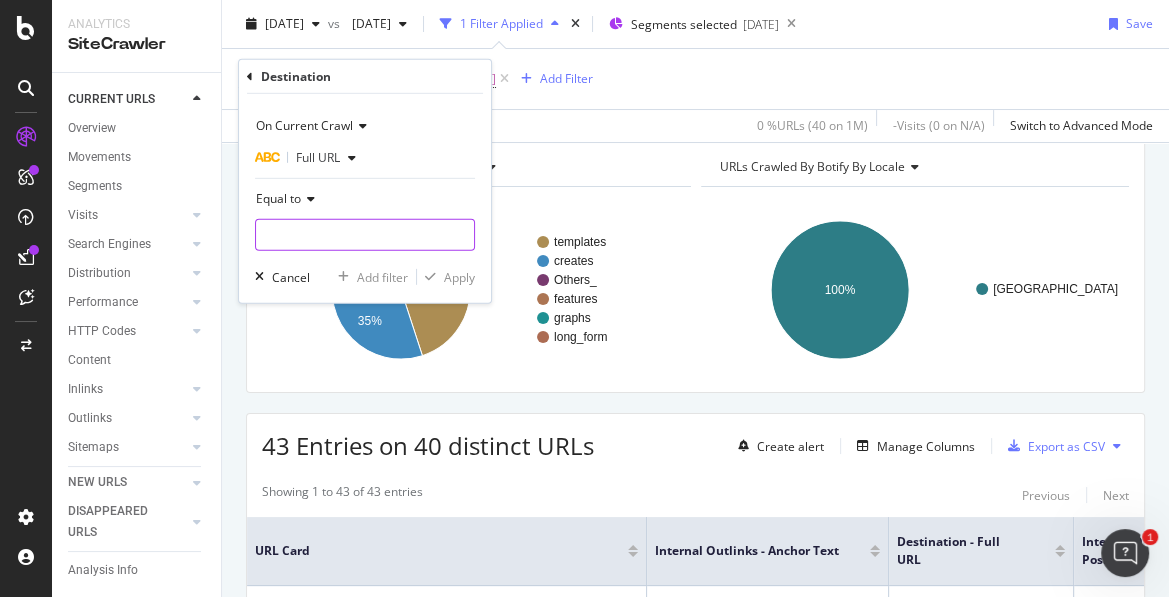 click at bounding box center [365, 235] 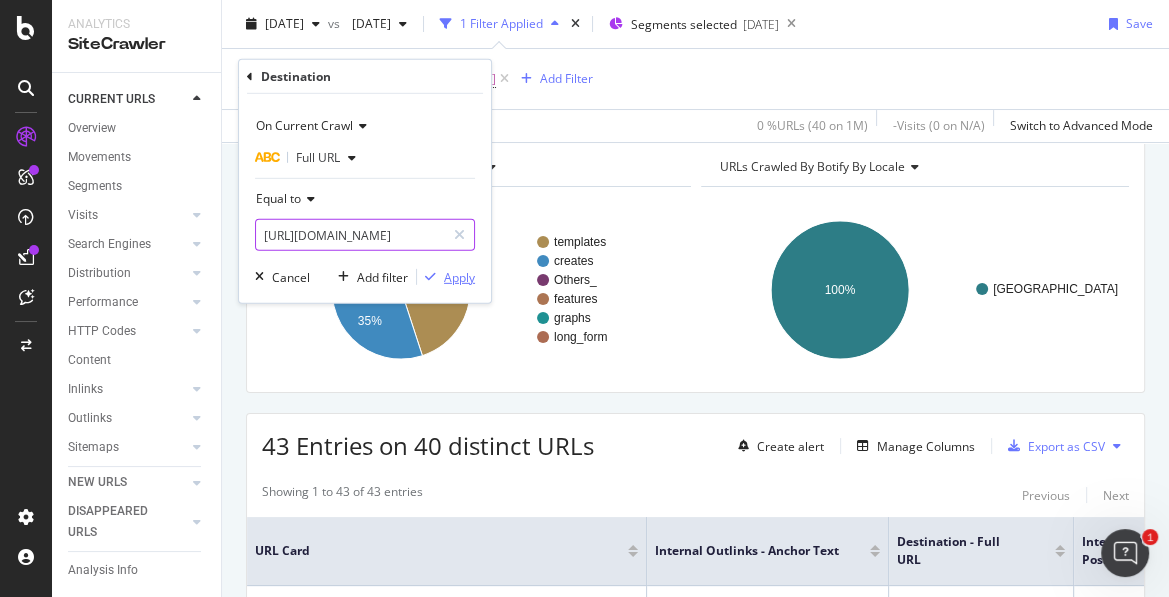 type on "[URL][DOMAIN_NAME]" 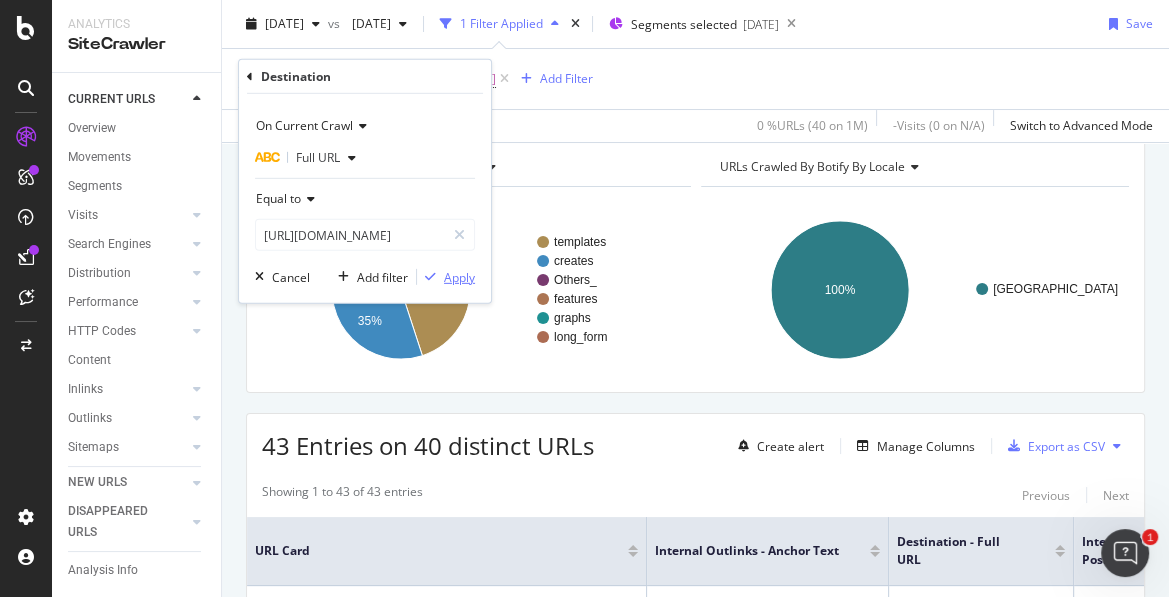 scroll, scrollTop: 0, scrollLeft: 0, axis: both 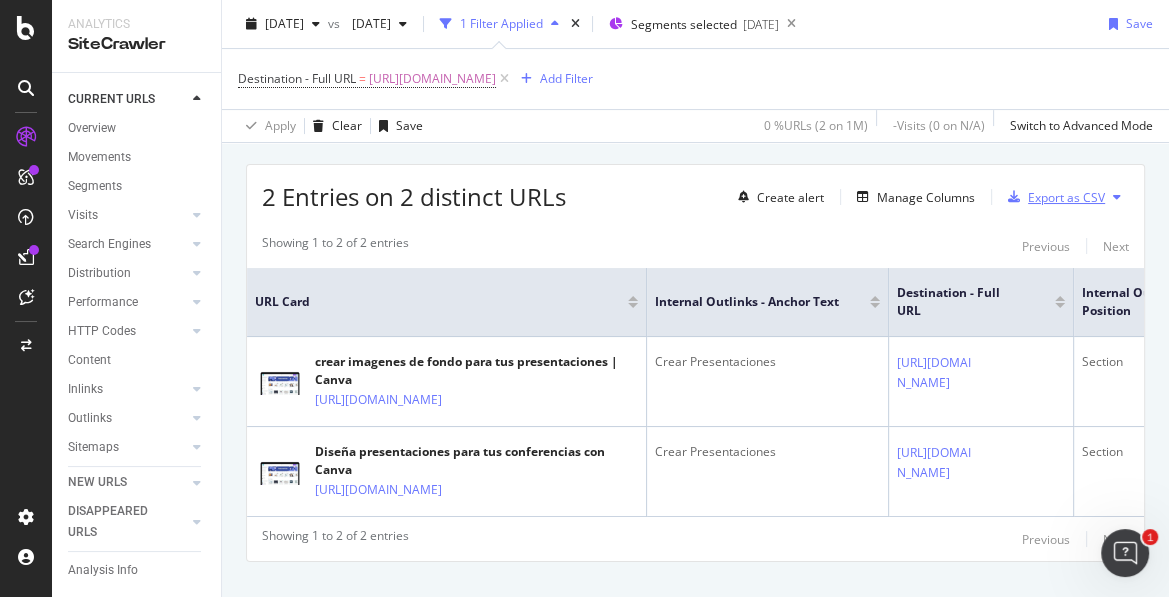 click on "Export as CSV" at bounding box center [1066, 197] 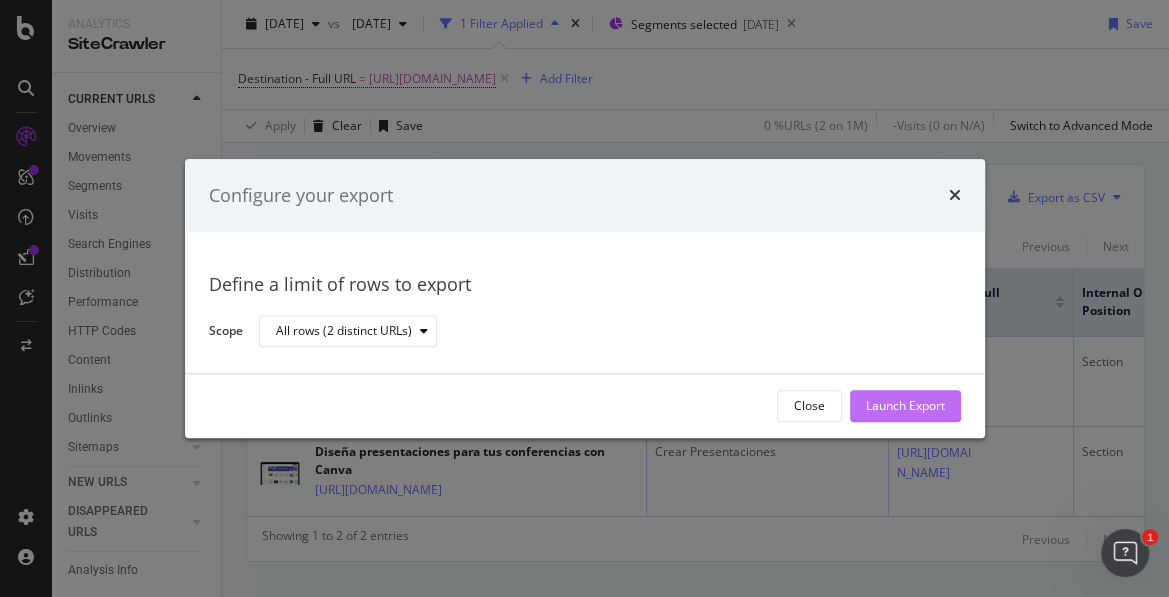 click on "Launch Export" at bounding box center [905, 406] 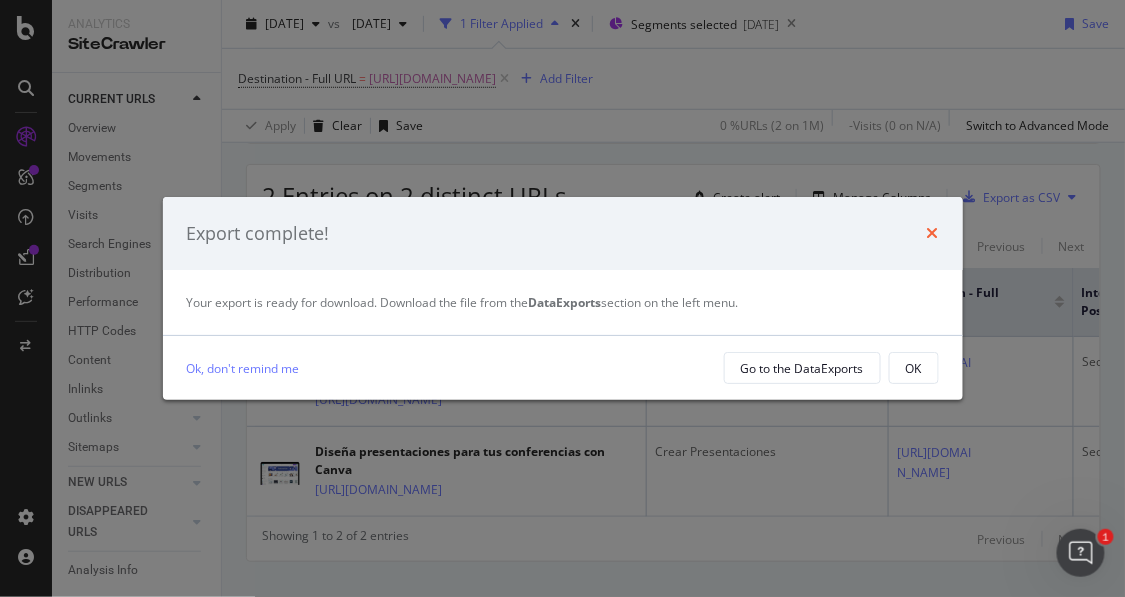 click at bounding box center [933, 233] 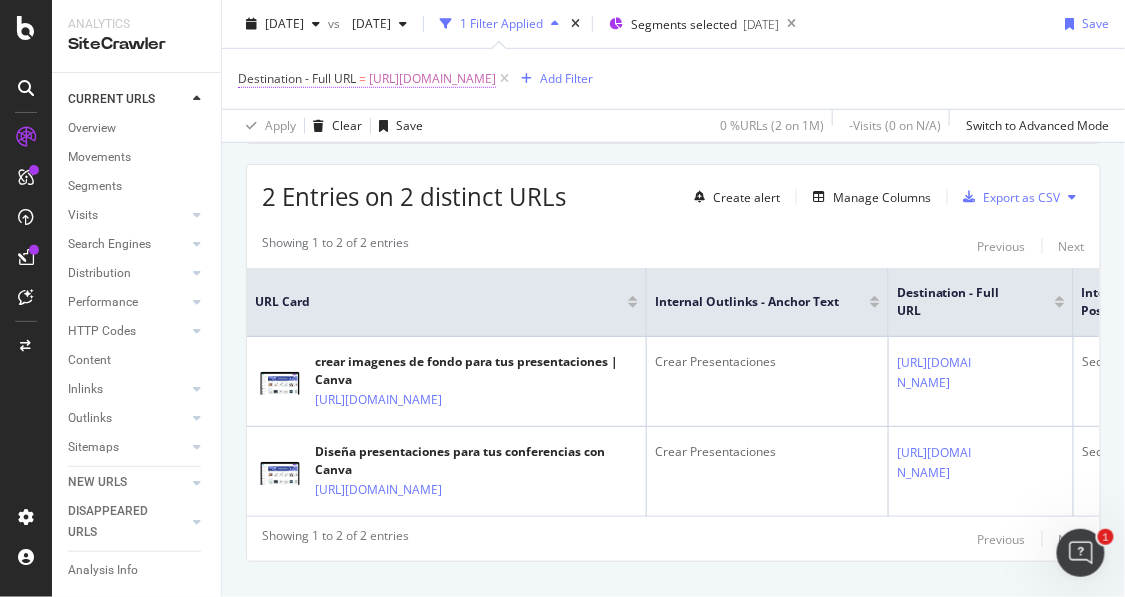 click on "[URL][DOMAIN_NAME]" at bounding box center [432, 79] 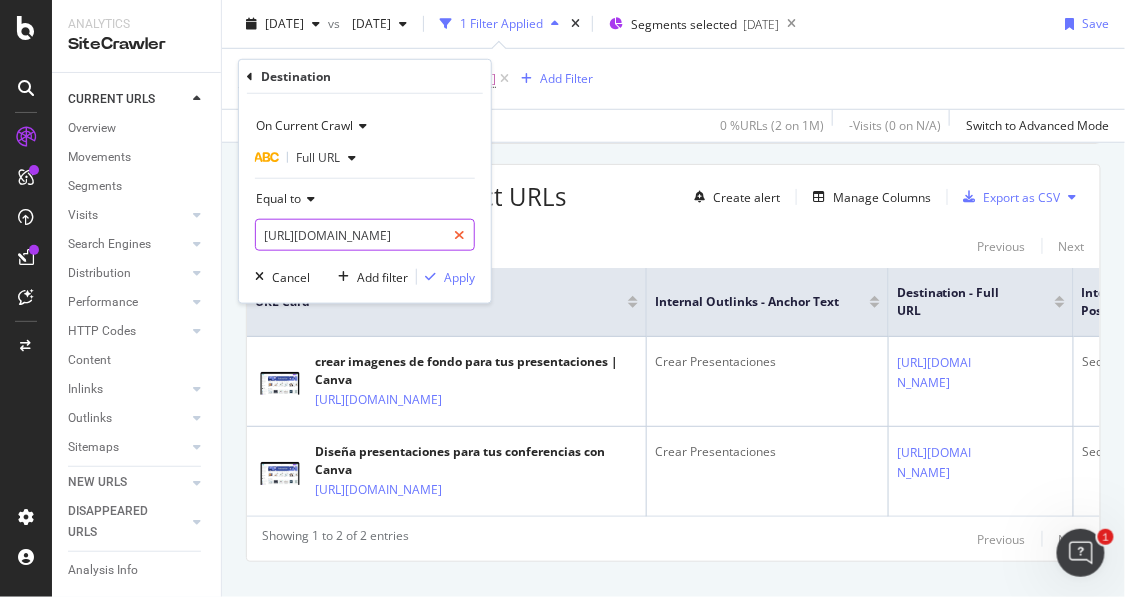 click on "Equal to [URL][DOMAIN_NAME]" at bounding box center (365, 217) 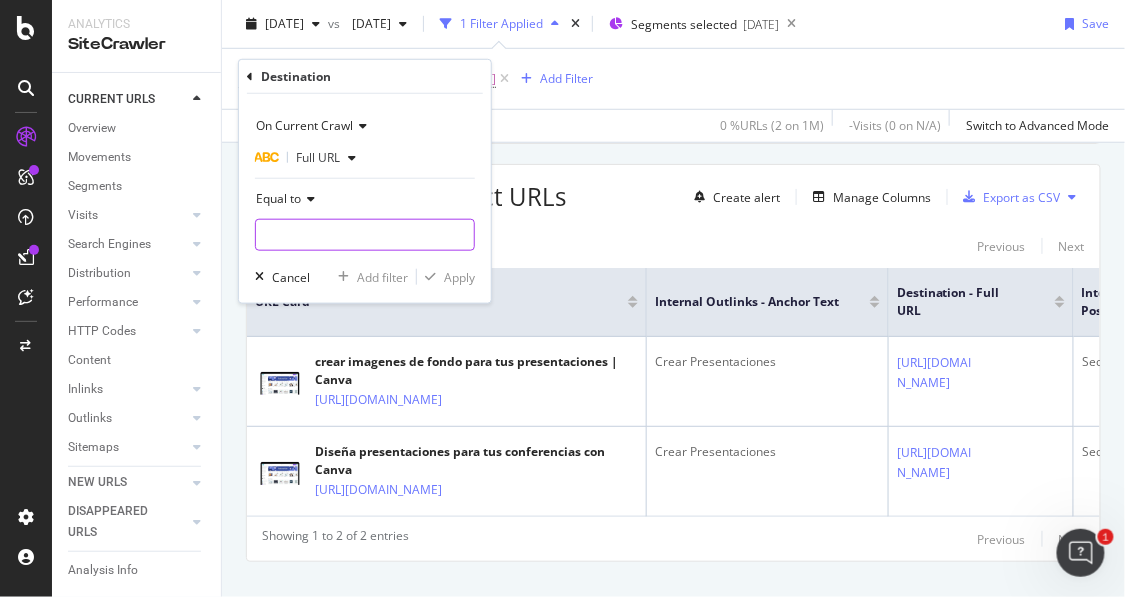 click at bounding box center (365, 235) 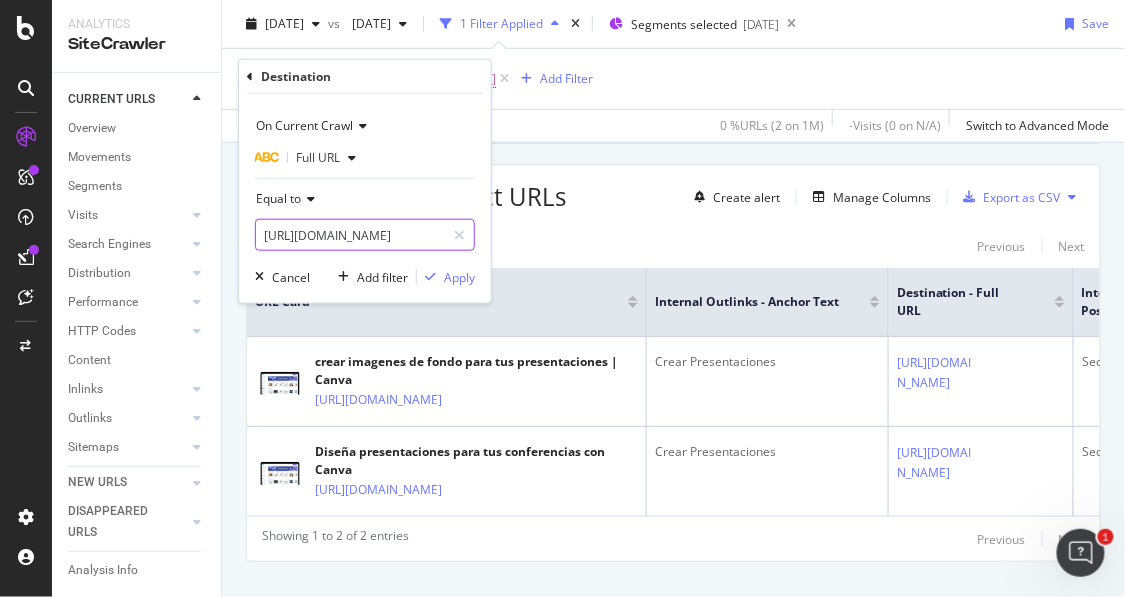 scroll, scrollTop: 0, scrollLeft: 191, axis: horizontal 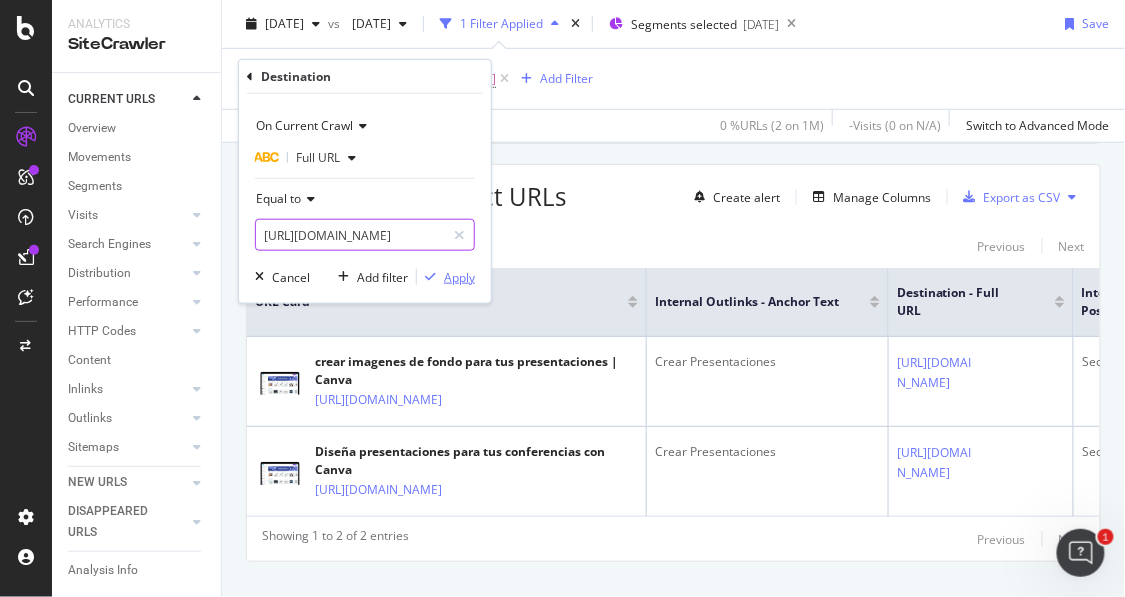 type on "[URL][DOMAIN_NAME]" 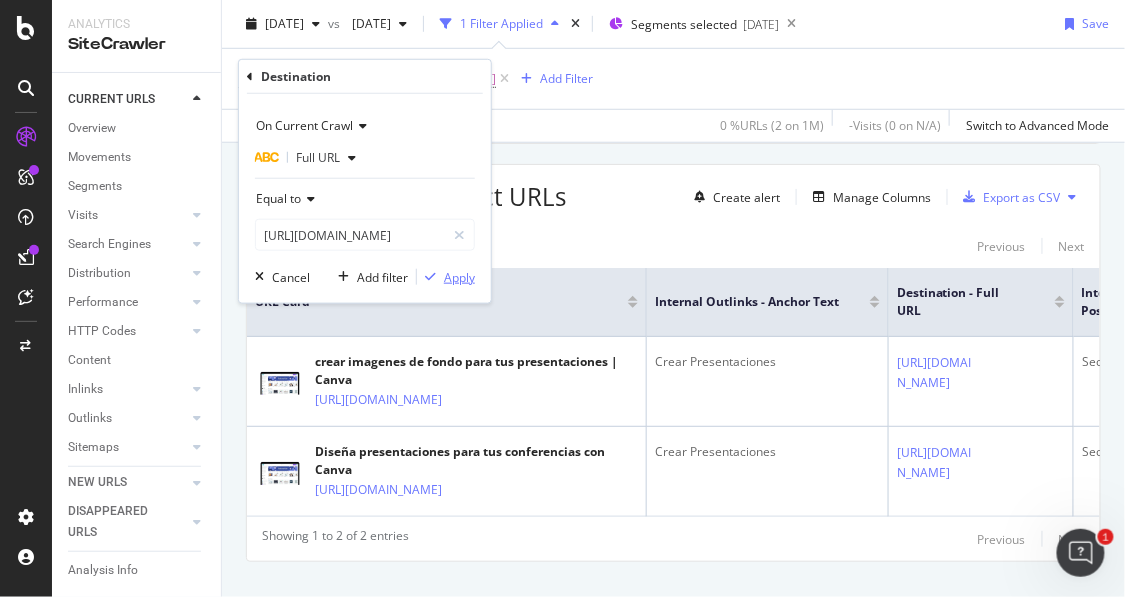 scroll, scrollTop: 0, scrollLeft: 0, axis: both 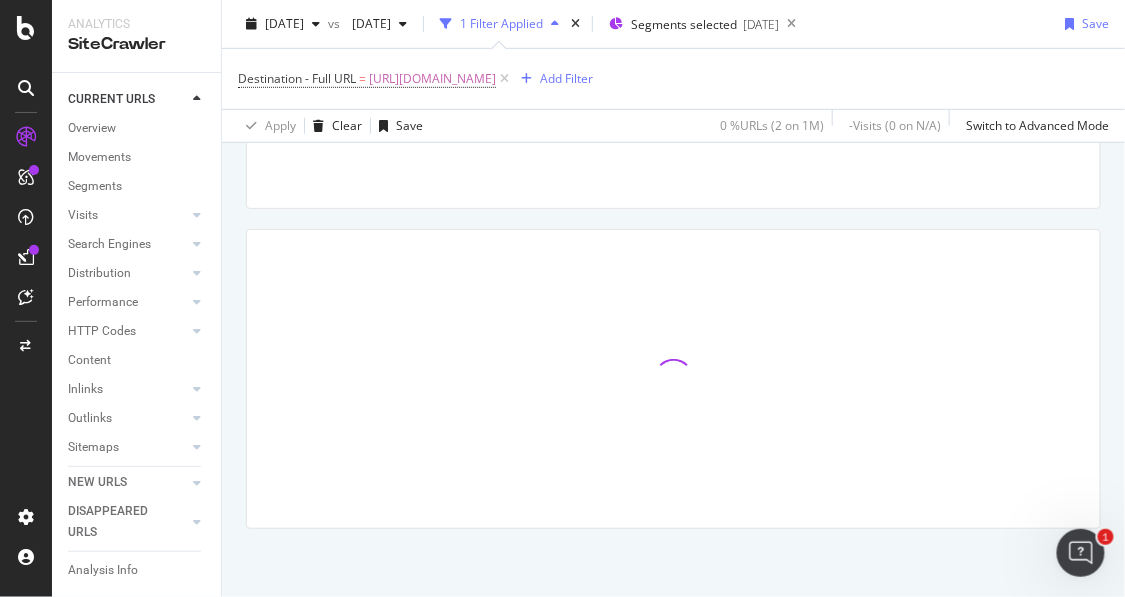 click at bounding box center (673, 379) 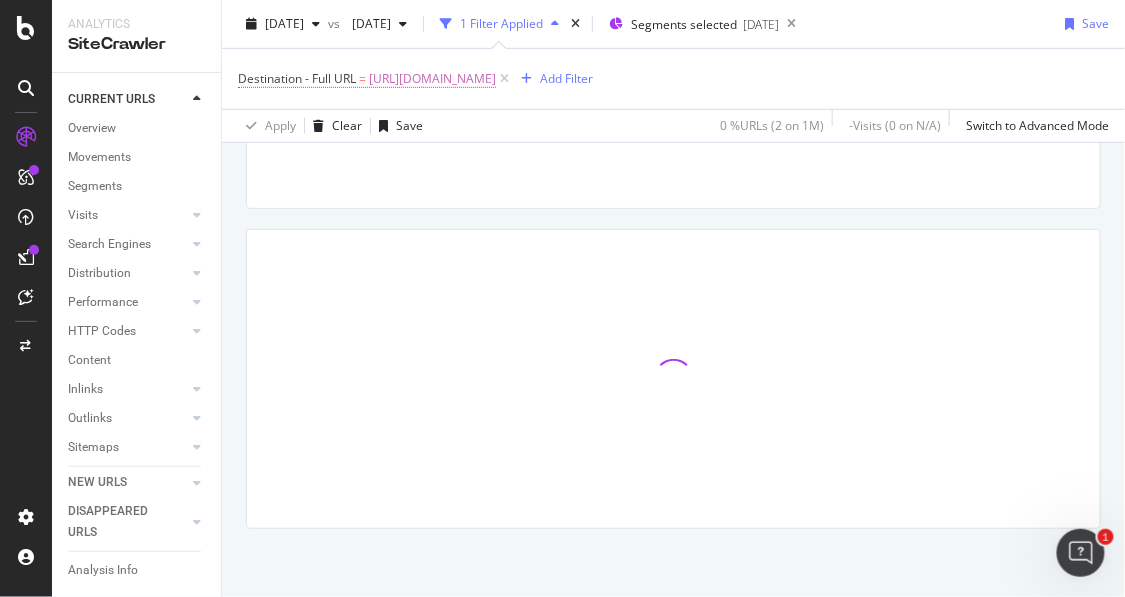 click on "[URL][DOMAIN_NAME]" at bounding box center [432, 79] 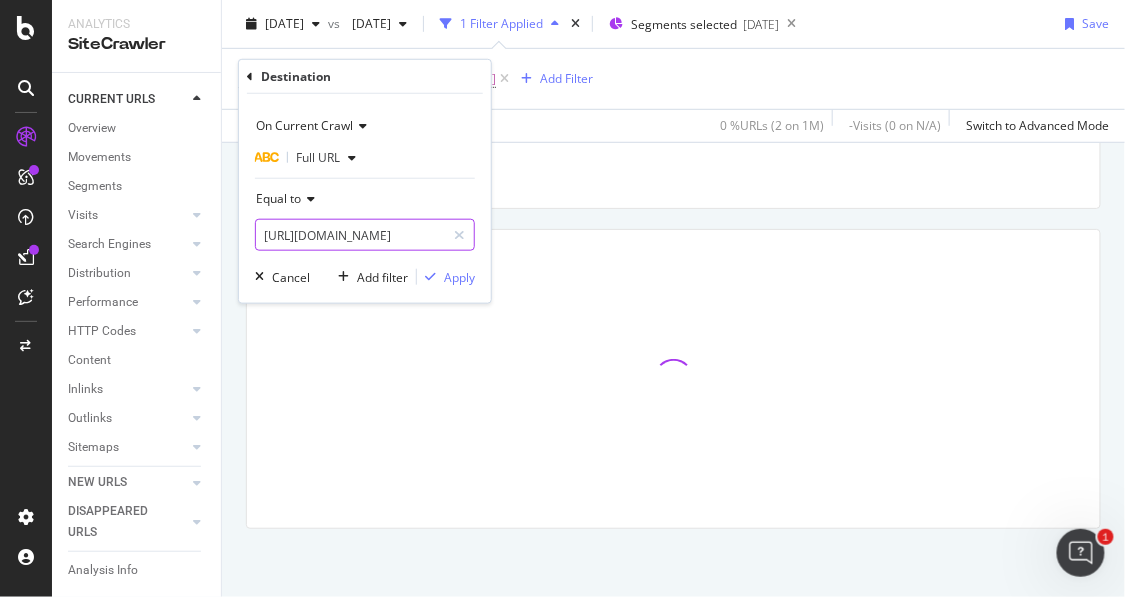 click on "[URL][DOMAIN_NAME]" at bounding box center (350, 235) 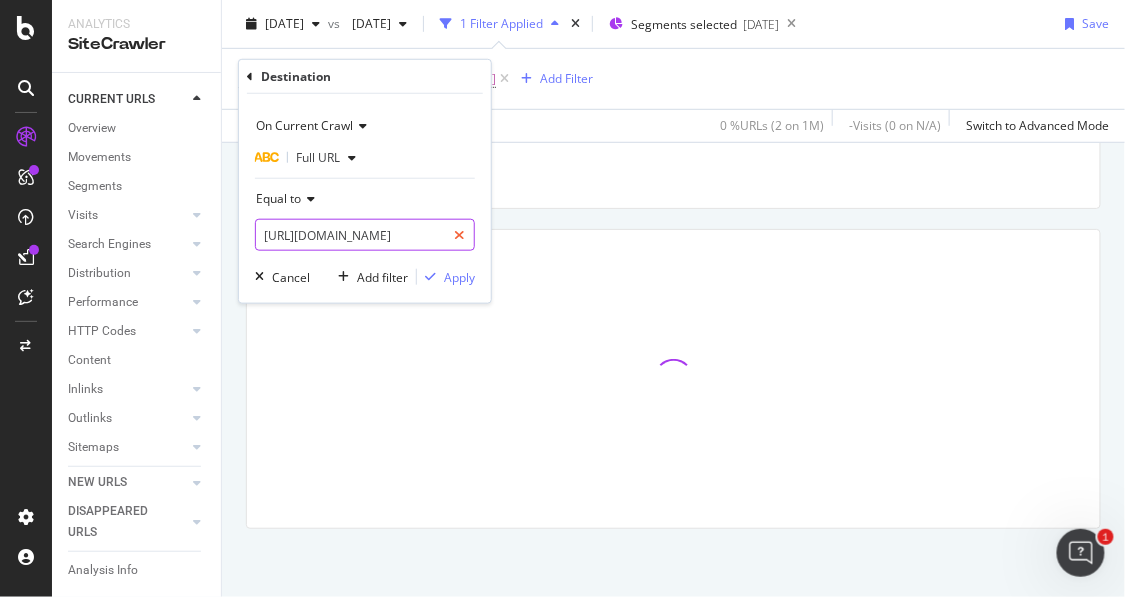 drag, startPoint x: 409, startPoint y: 231, endPoint x: 471, endPoint y: 233, distance: 62.03225 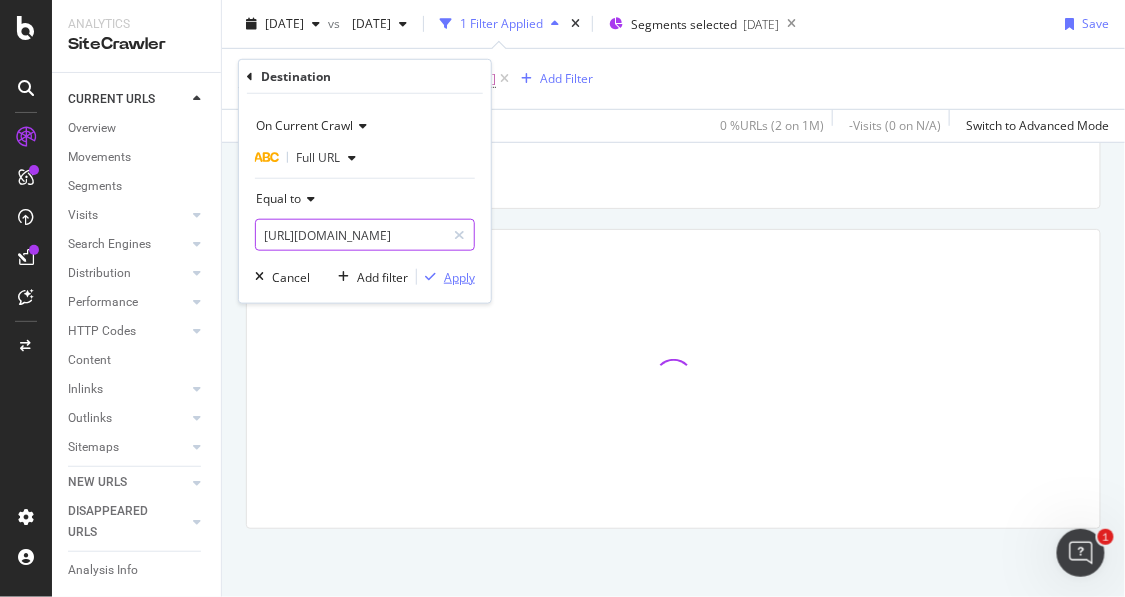 type on "[URL][DOMAIN_NAME]" 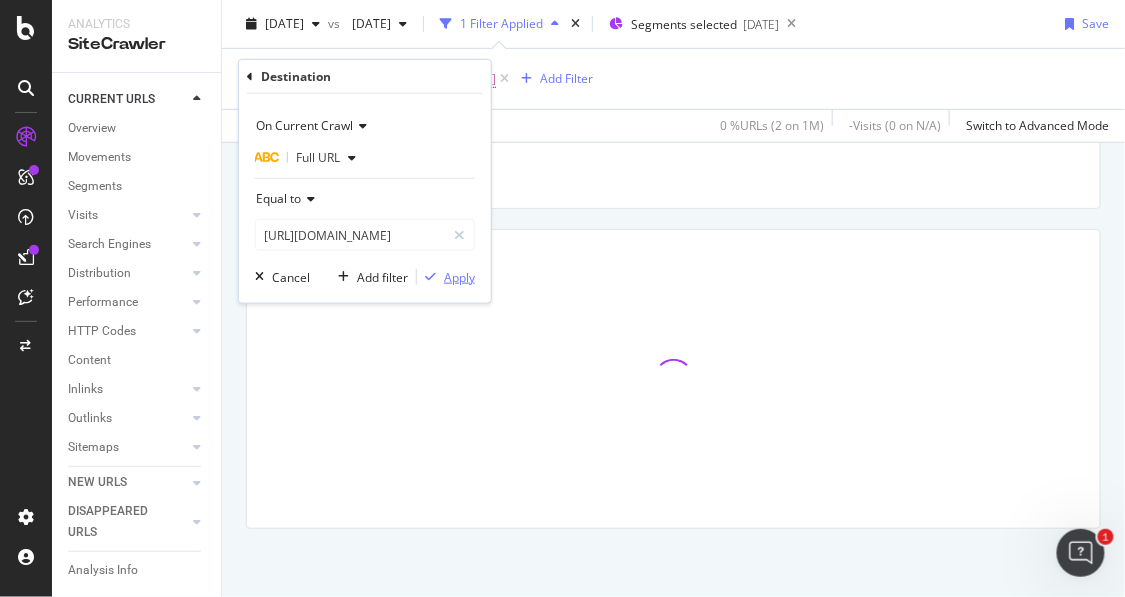 scroll, scrollTop: 0, scrollLeft: 0, axis: both 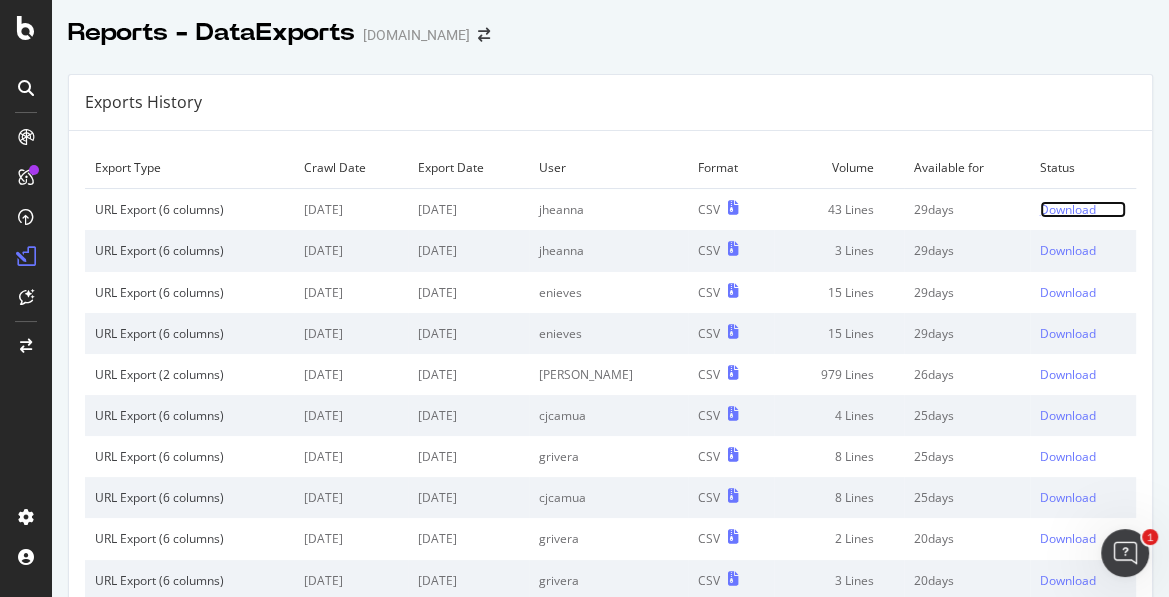 click on "Download" at bounding box center [1068, 209] 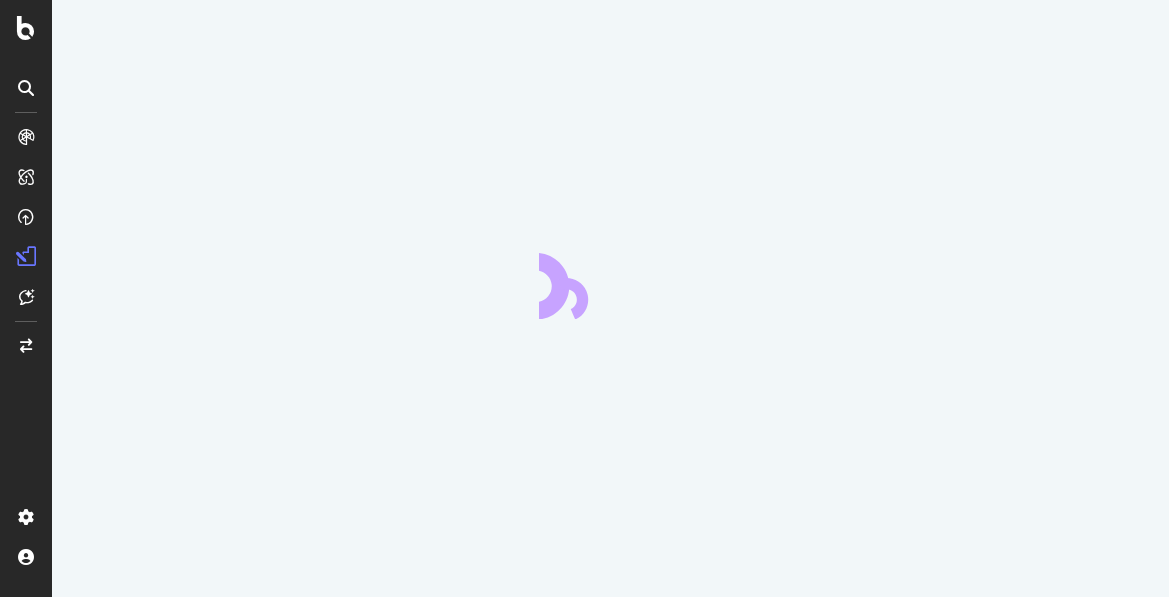 scroll, scrollTop: 0, scrollLeft: 0, axis: both 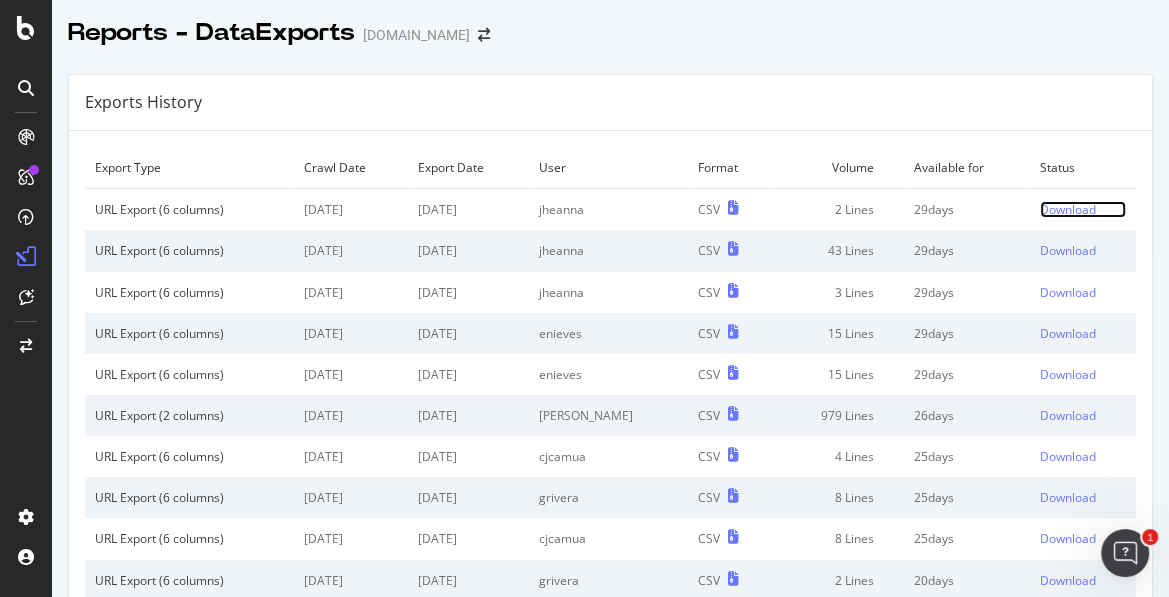 click on "Download" at bounding box center (1068, 209) 